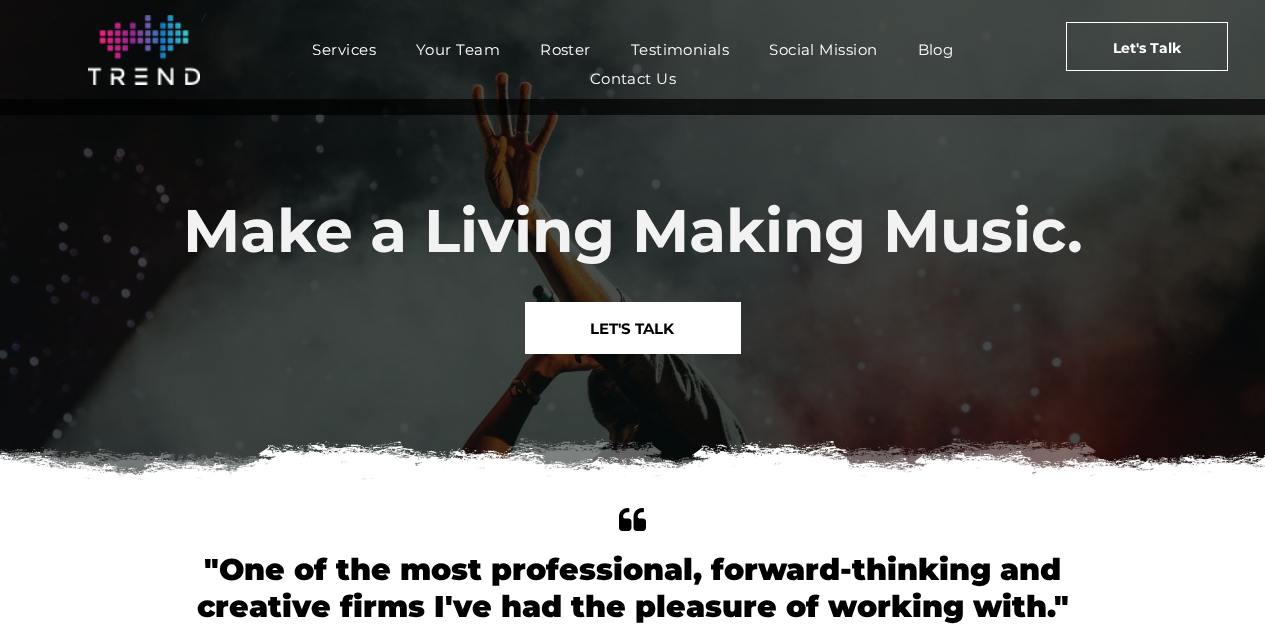 scroll, scrollTop: 0, scrollLeft: 0, axis: both 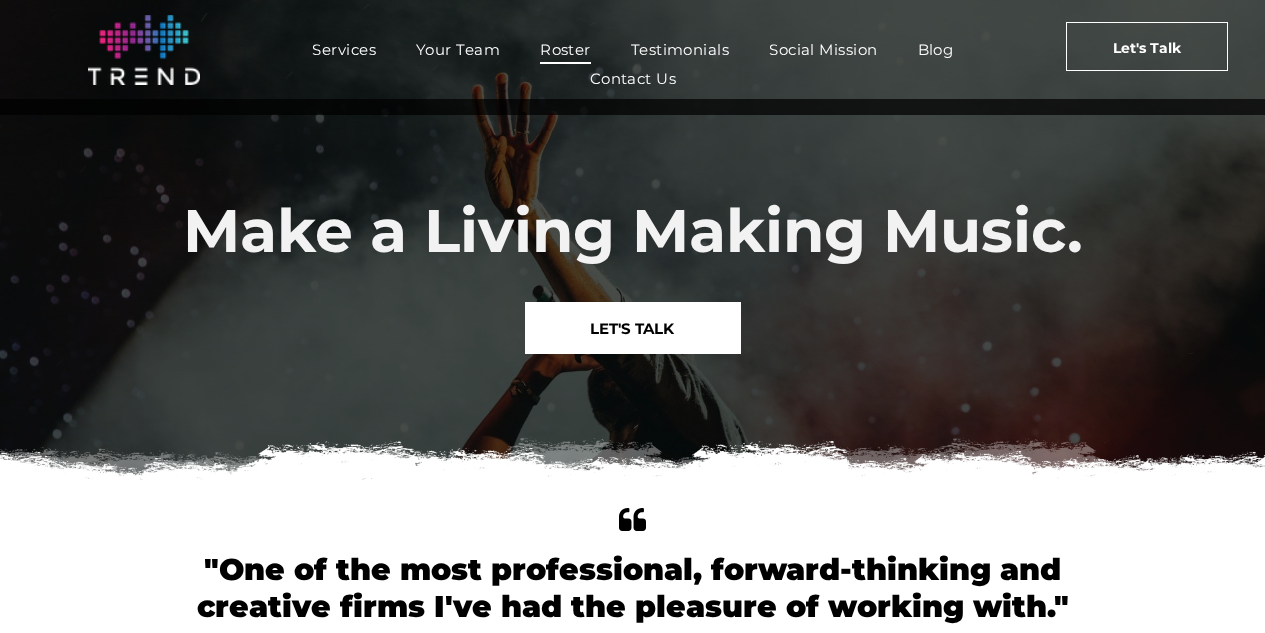 click on "Roster" at bounding box center (565, 49) 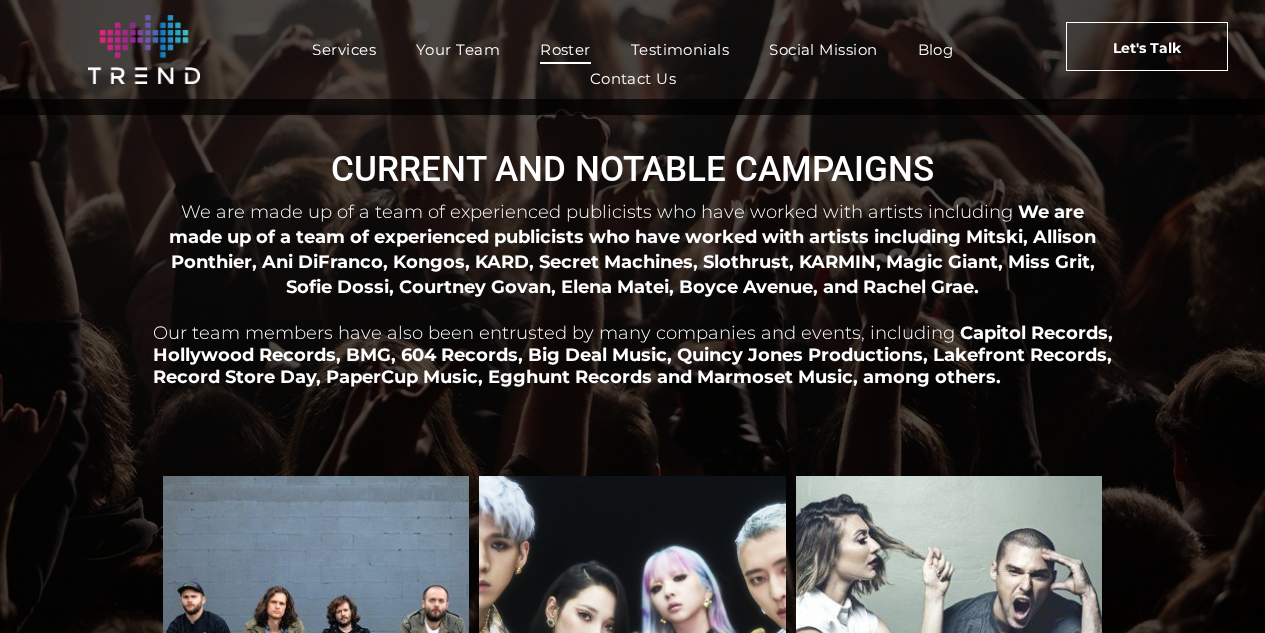 scroll, scrollTop: 0, scrollLeft: 0, axis: both 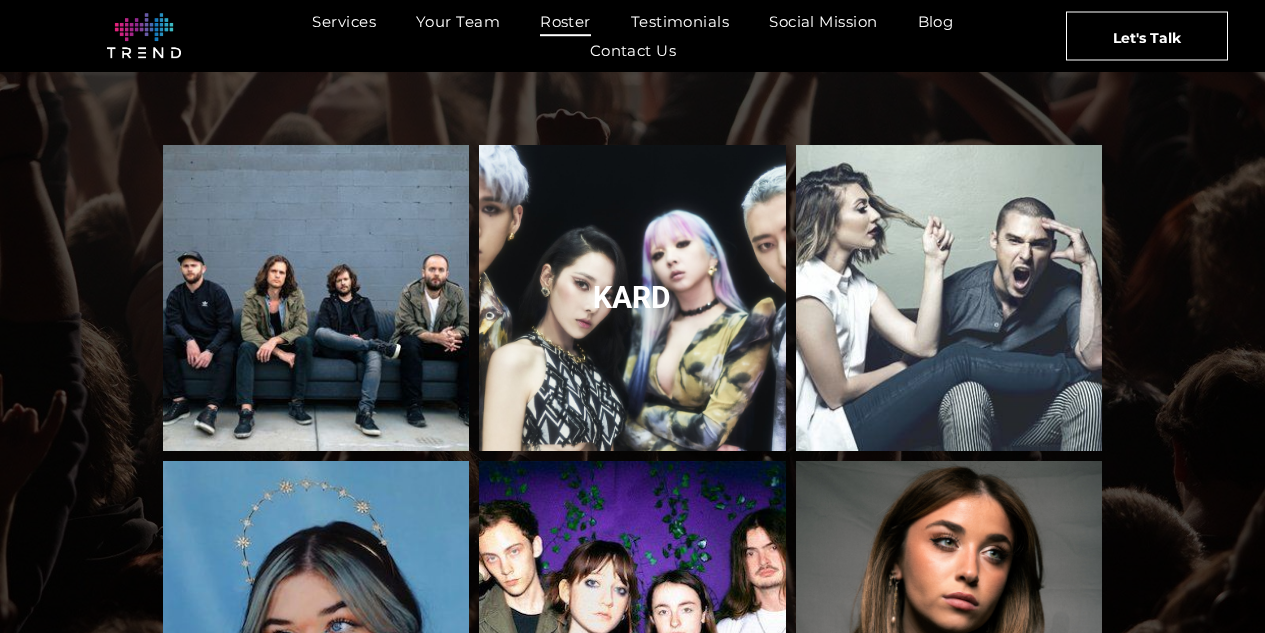 click at bounding box center (632, 297) 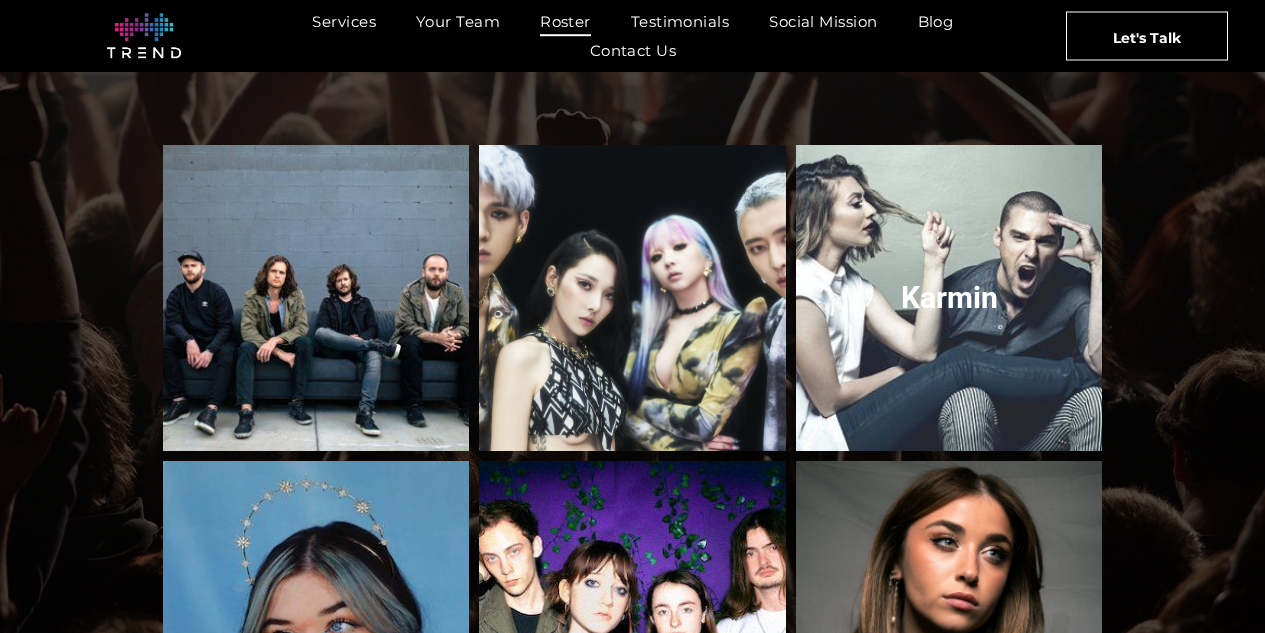 click at bounding box center (949, 297) 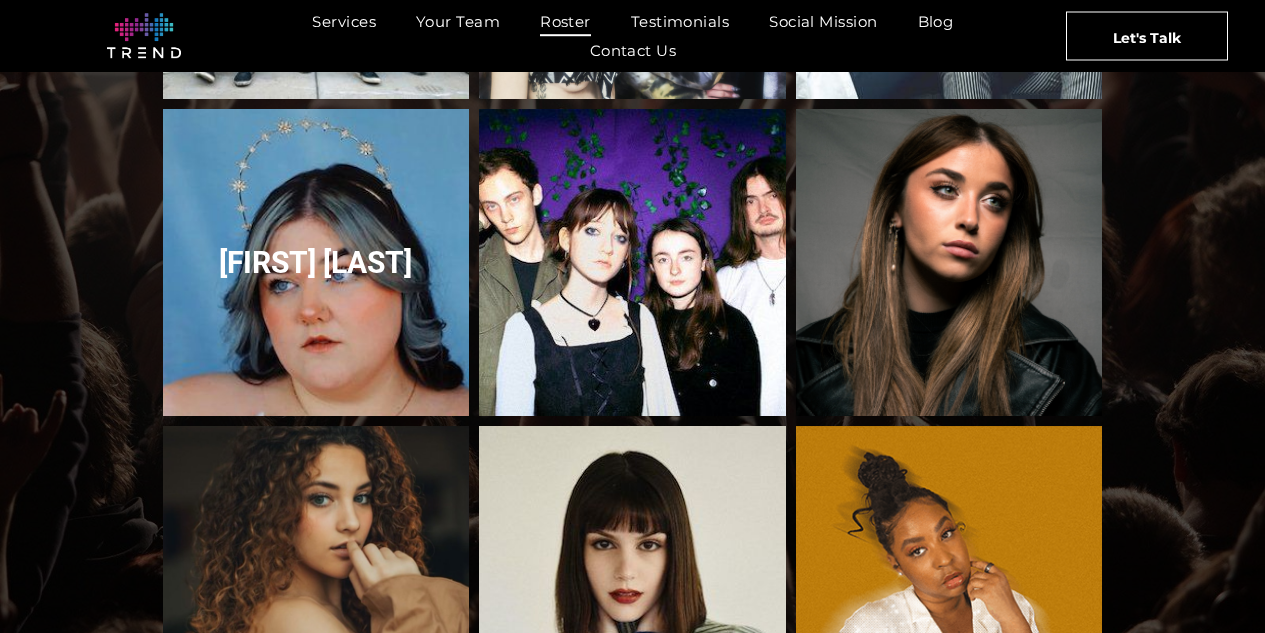 scroll, scrollTop: 731, scrollLeft: 0, axis: vertical 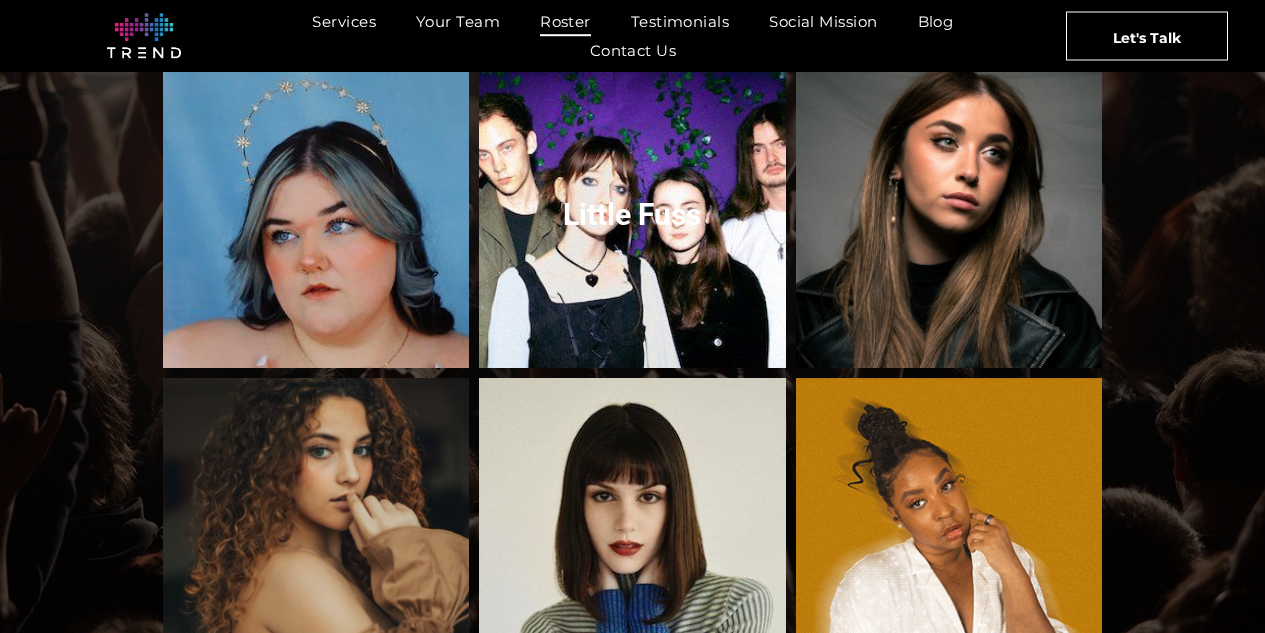 click at bounding box center (632, 214) 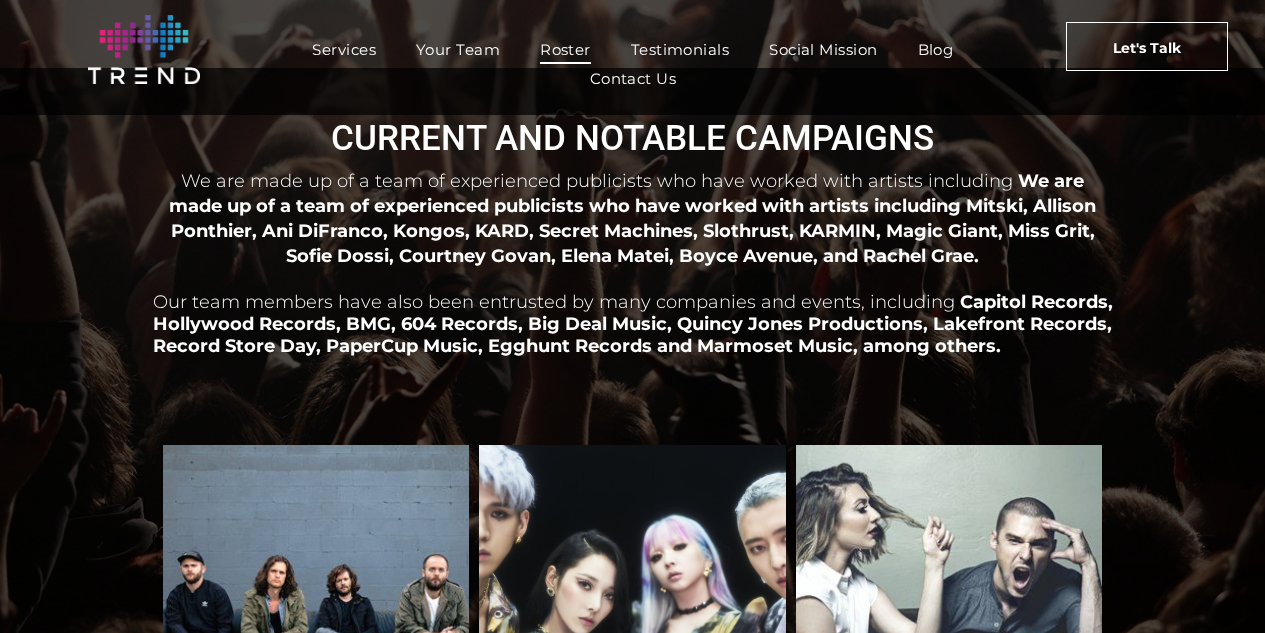 scroll, scrollTop: 0, scrollLeft: 0, axis: both 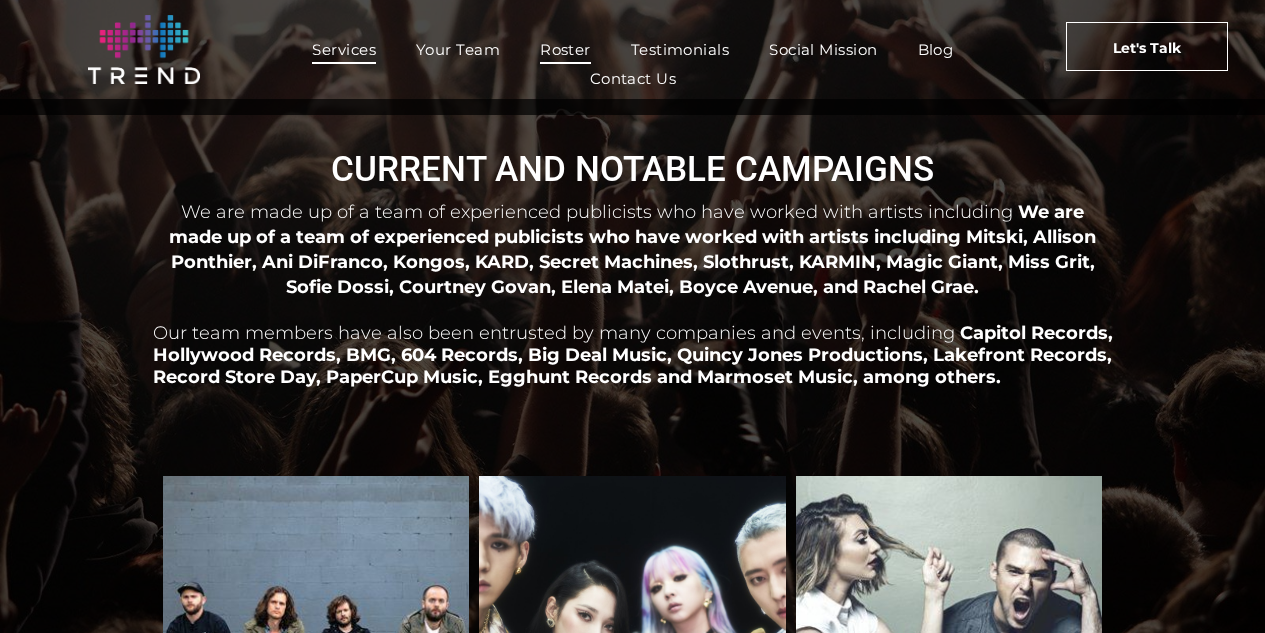 click on "Services" at bounding box center (344, 49) 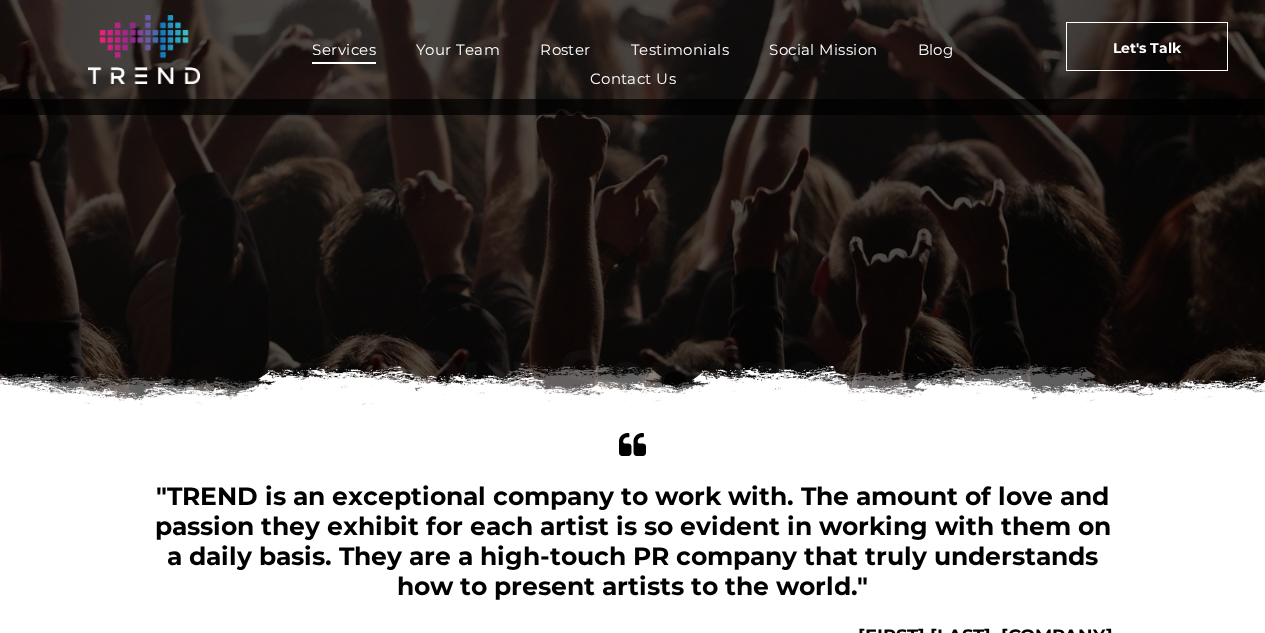 scroll, scrollTop: 0, scrollLeft: 0, axis: both 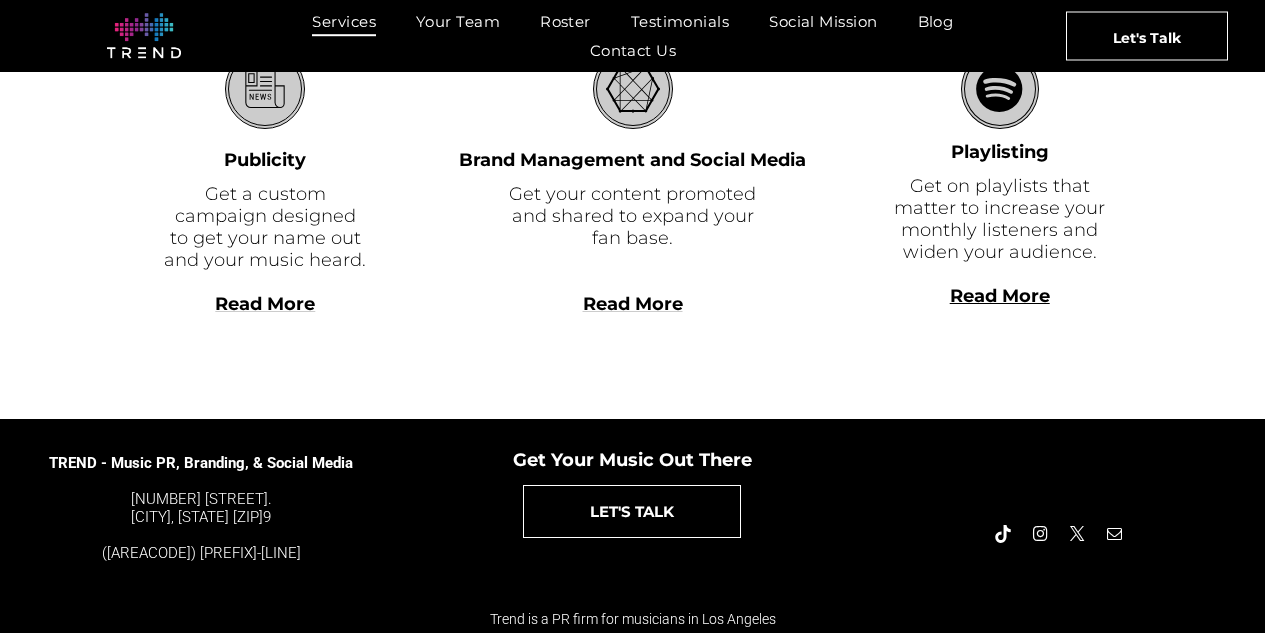 click on "Read More" at bounding box center (265, 304) 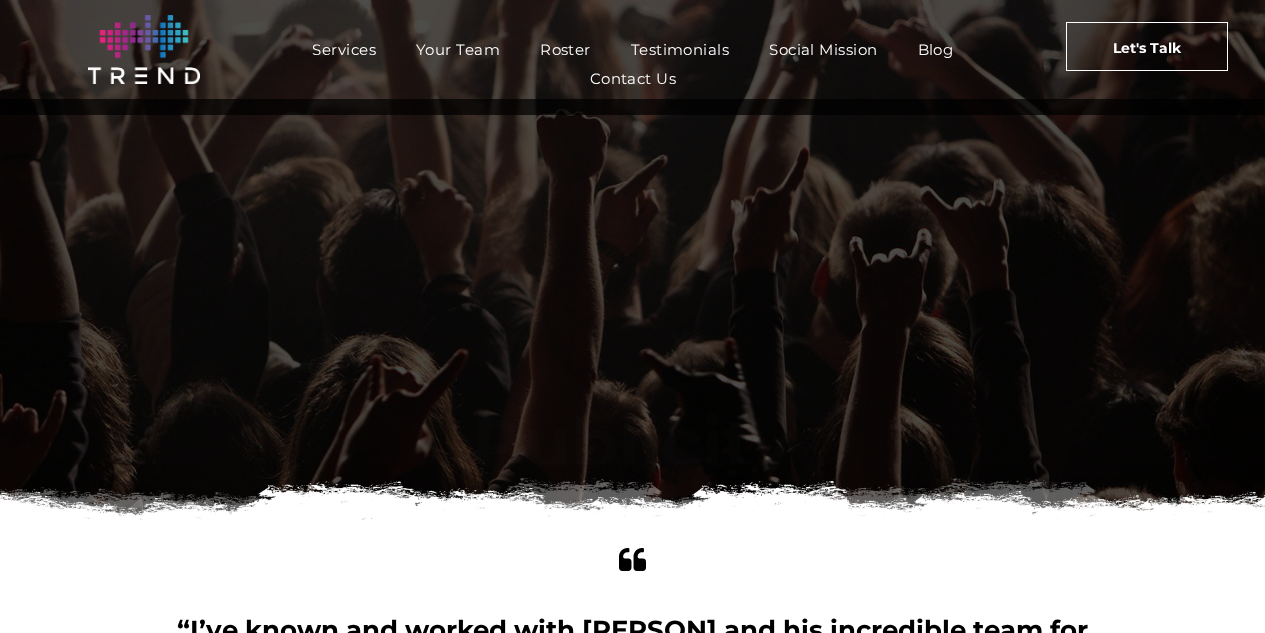 scroll, scrollTop: 0, scrollLeft: 0, axis: both 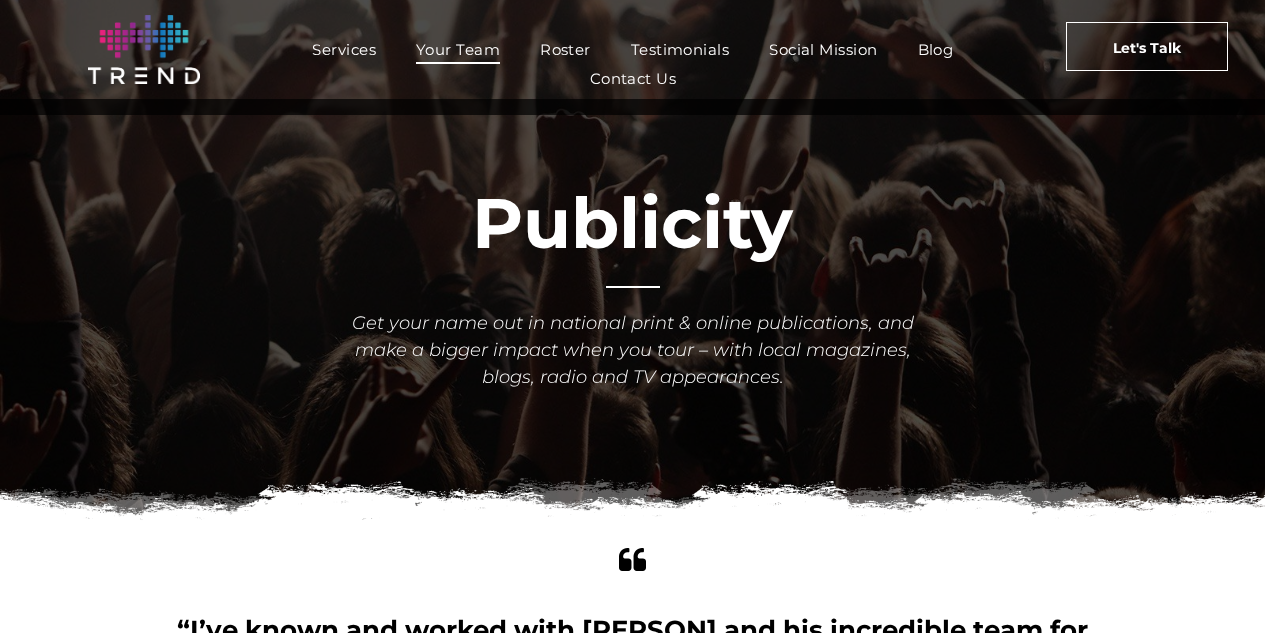 click on "Your Team" at bounding box center (458, 49) 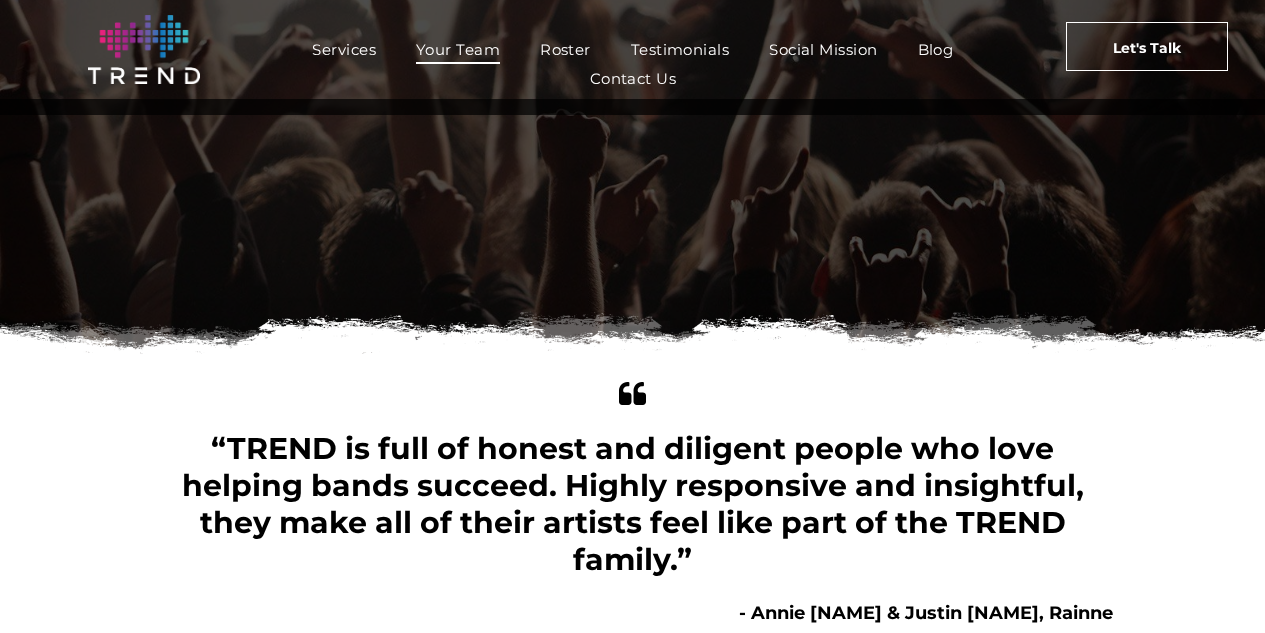 scroll, scrollTop: 0, scrollLeft: 0, axis: both 